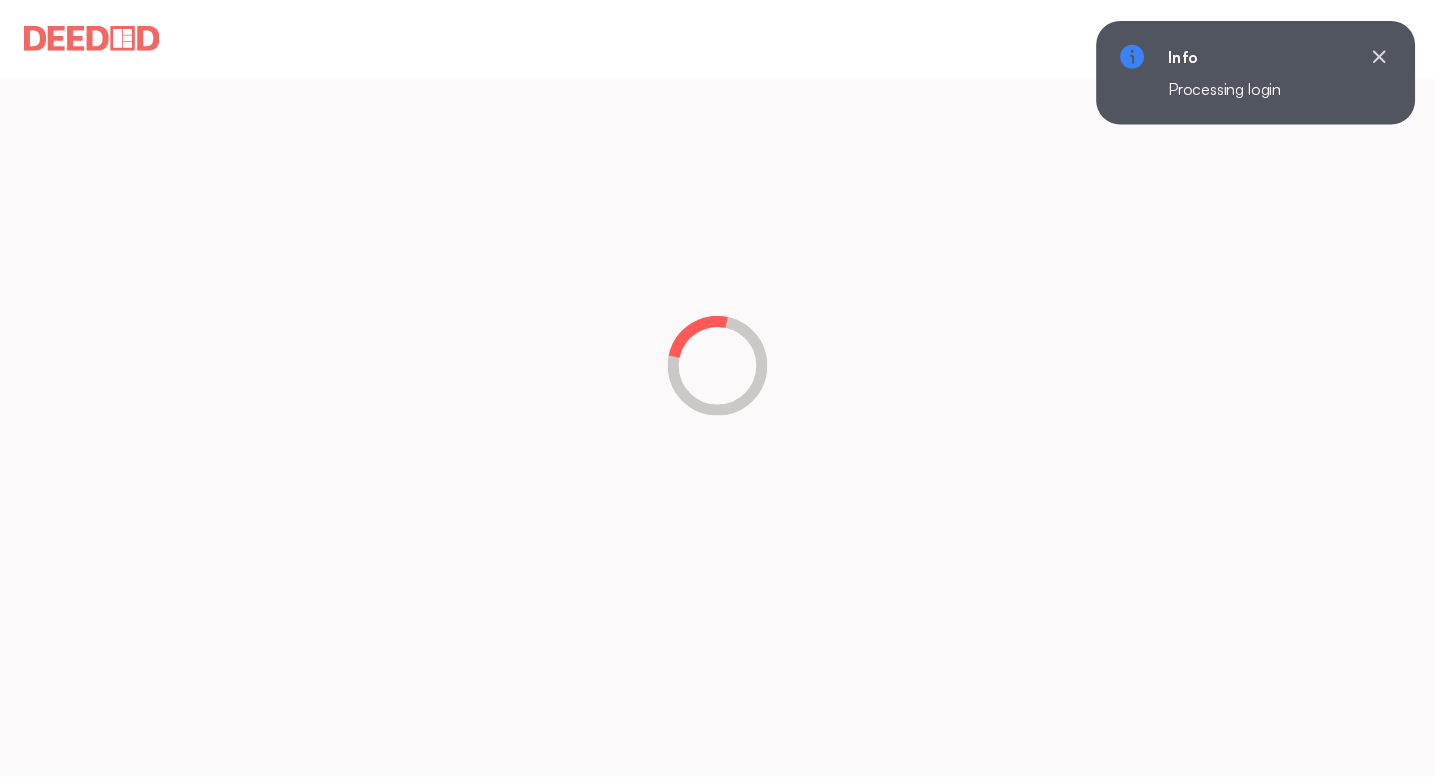 scroll, scrollTop: 0, scrollLeft: 0, axis: both 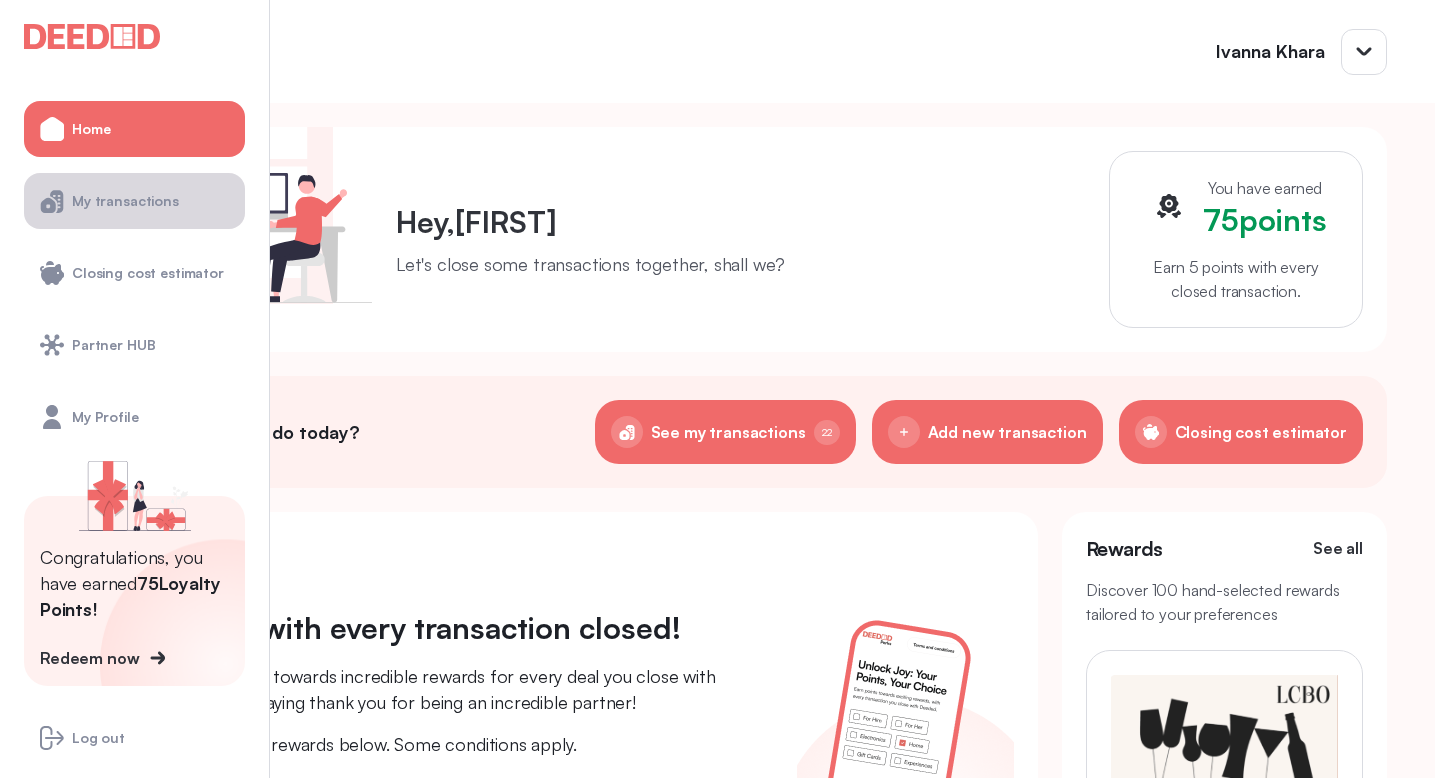click on "My transactions" at bounding box center (125, 201) 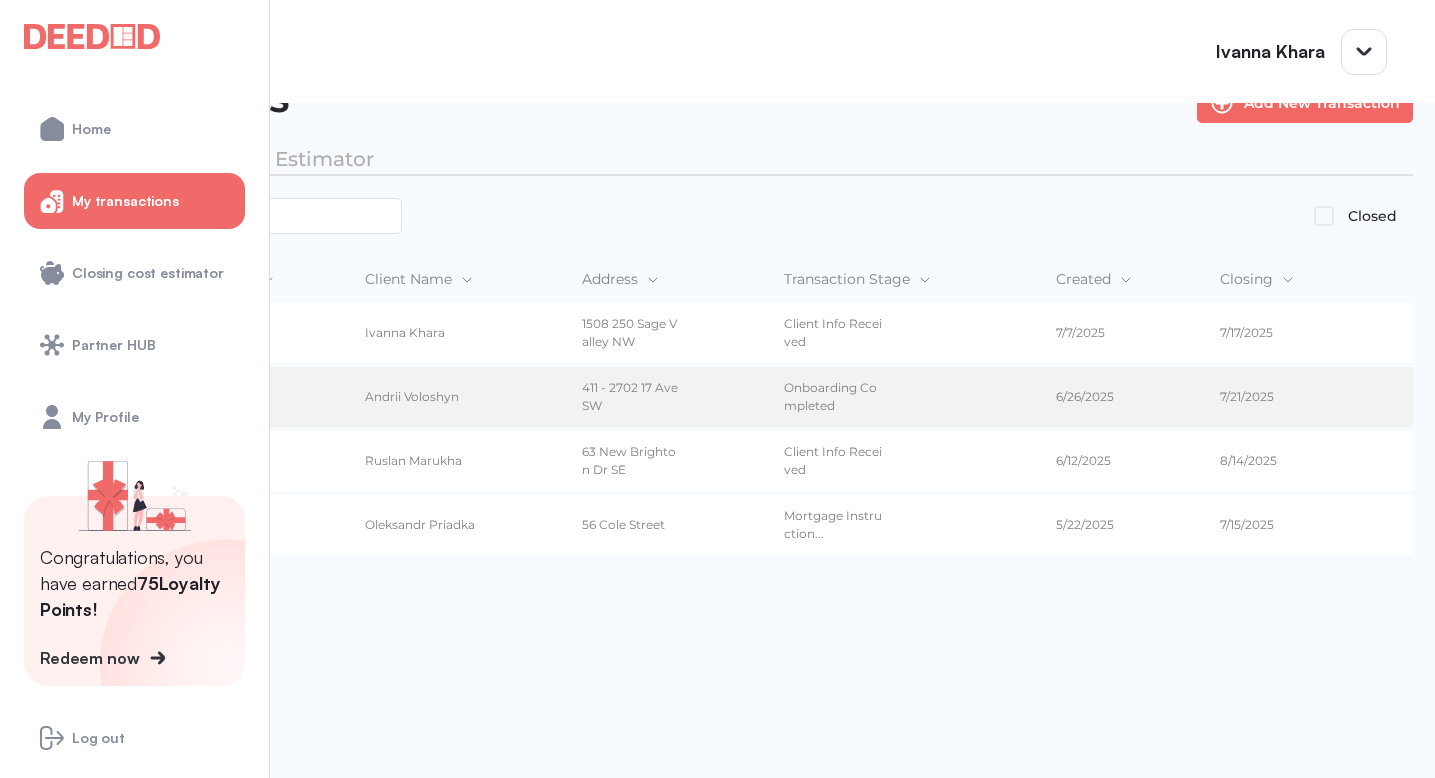 scroll, scrollTop: 0, scrollLeft: 0, axis: both 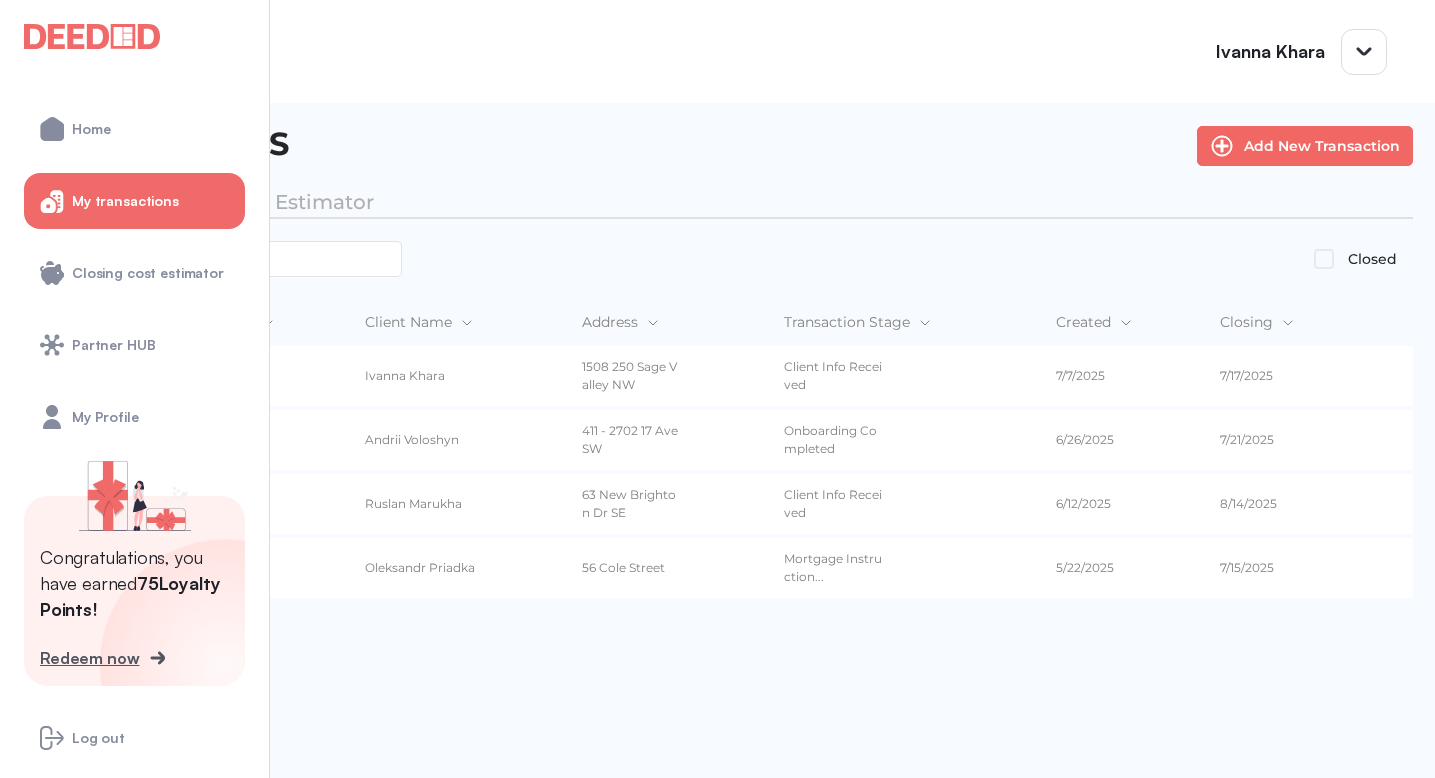 click on "Redeem now" at bounding box center (105, 658) 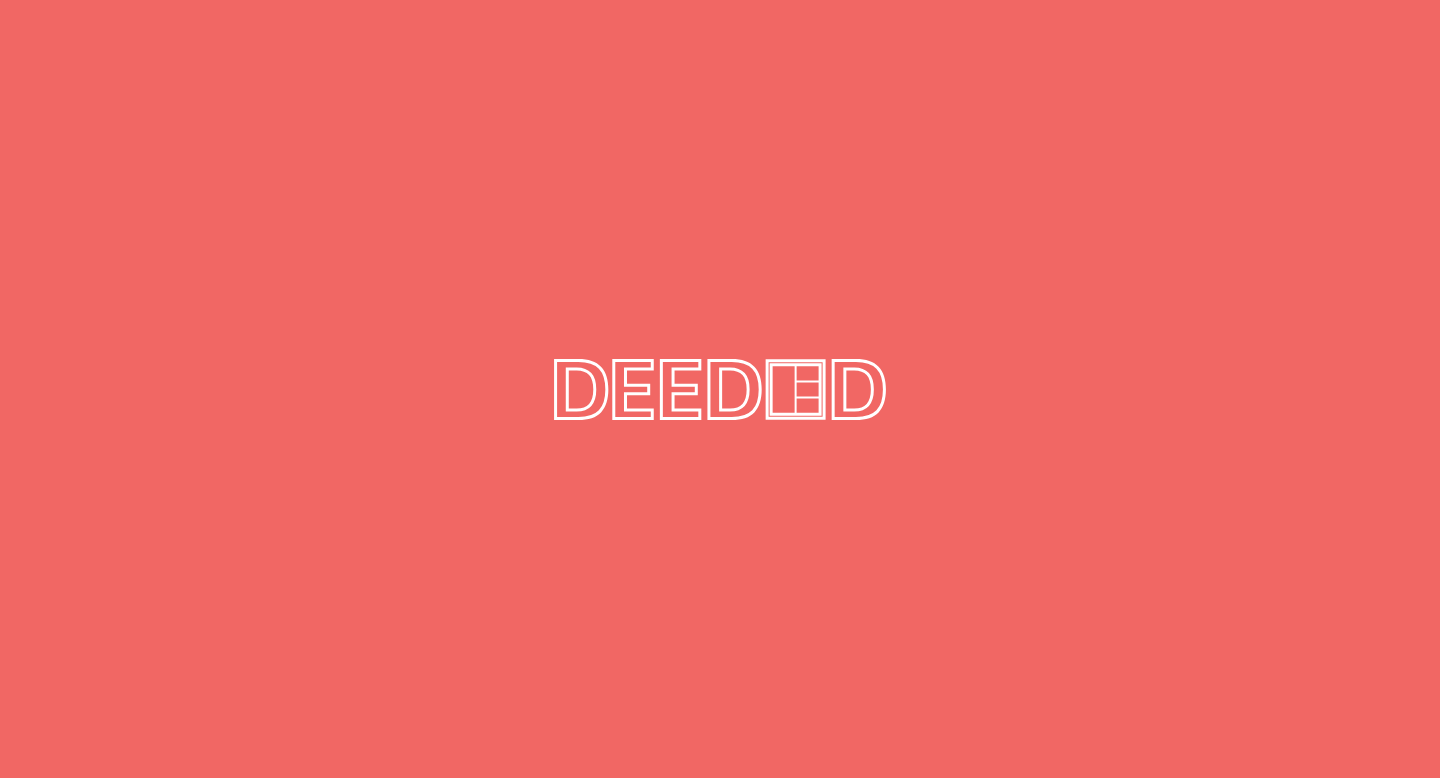 scroll, scrollTop: 0, scrollLeft: 0, axis: both 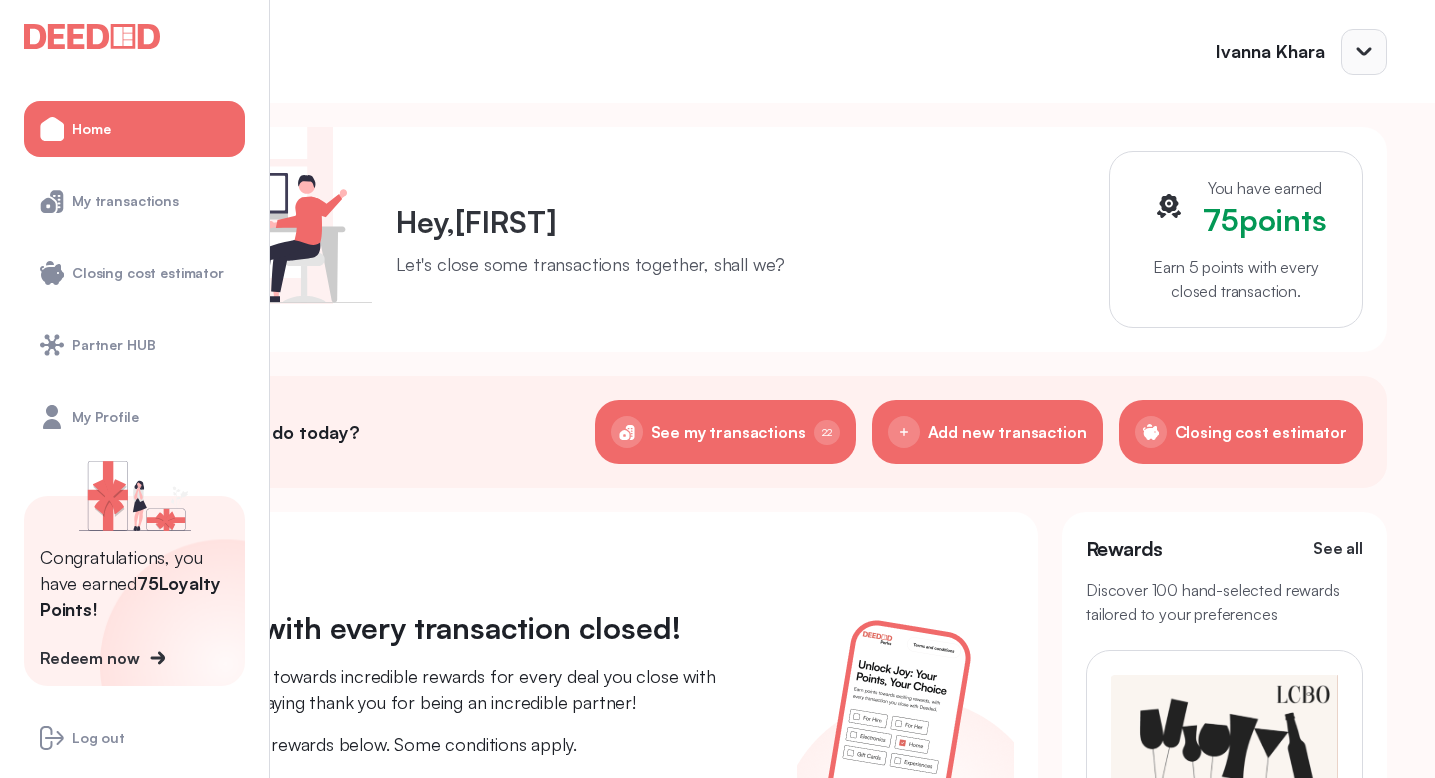 click at bounding box center (1363, 51) 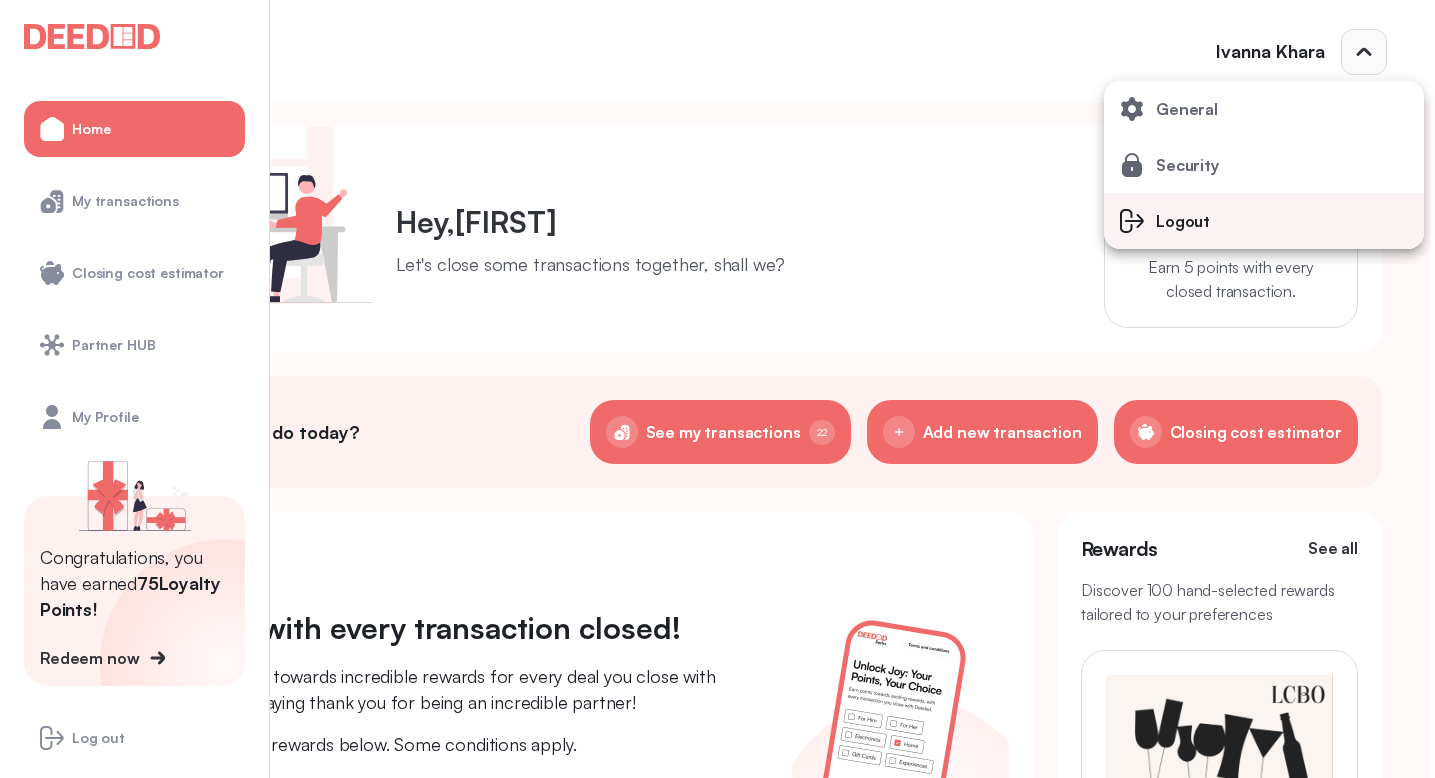 click on "Logout" at bounding box center [1264, 165] 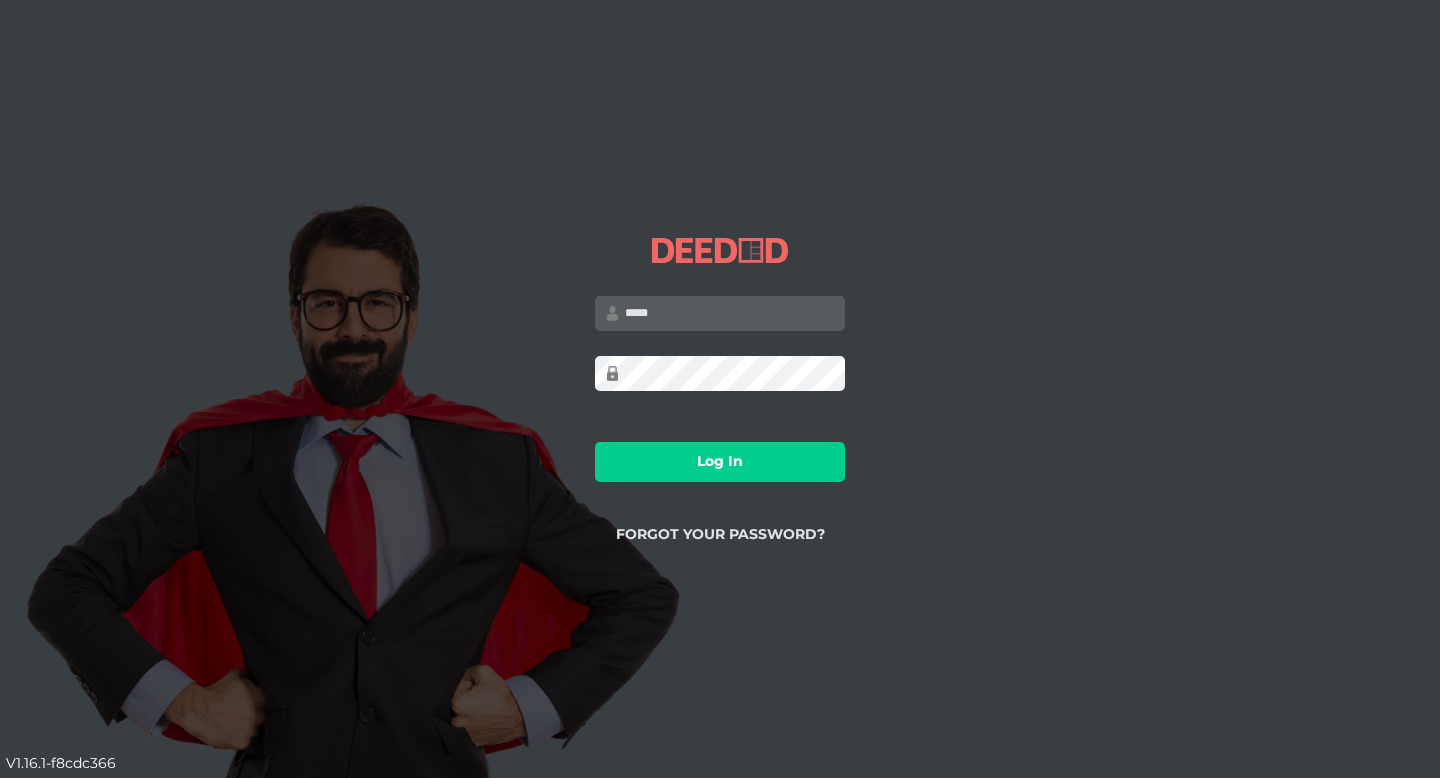 type on "**********" 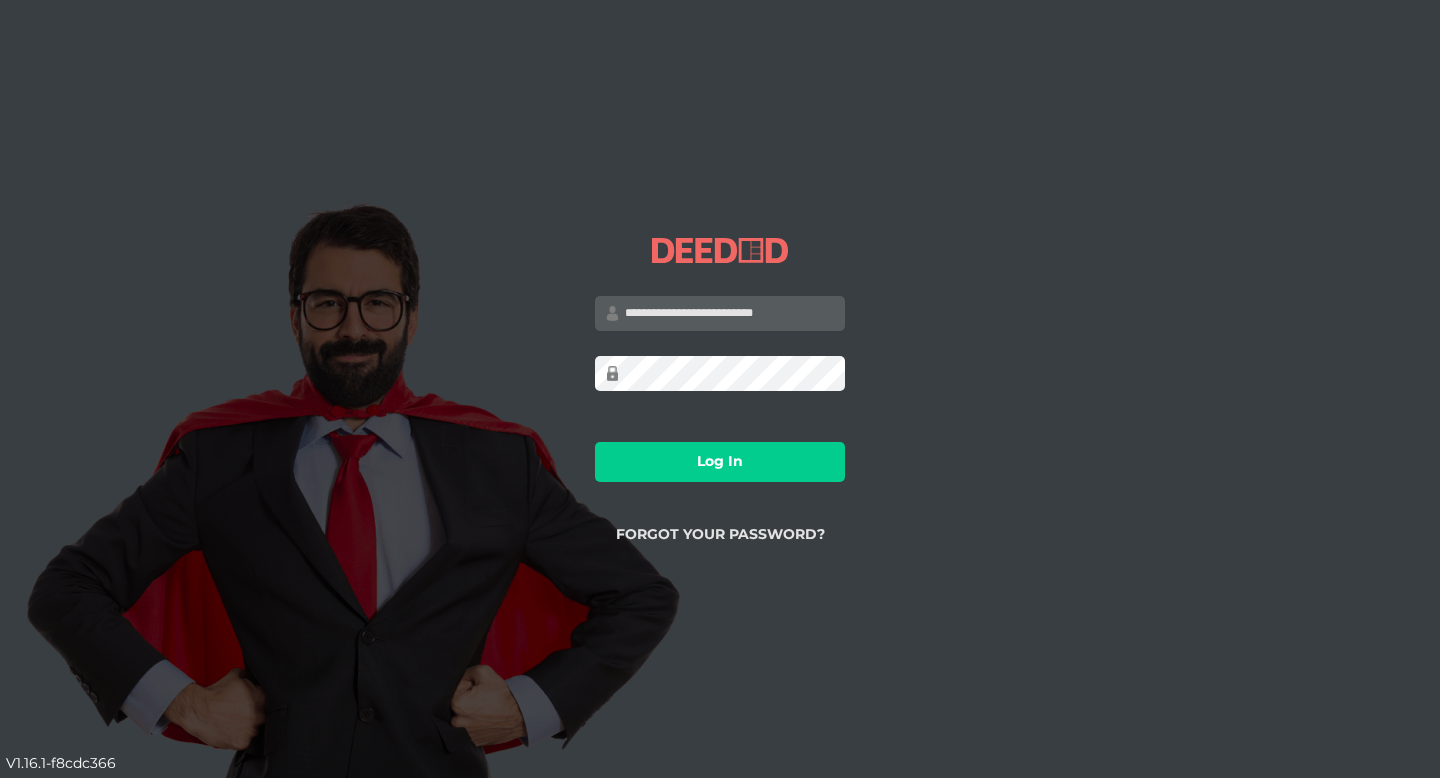 click on "**********" at bounding box center (720, 313) 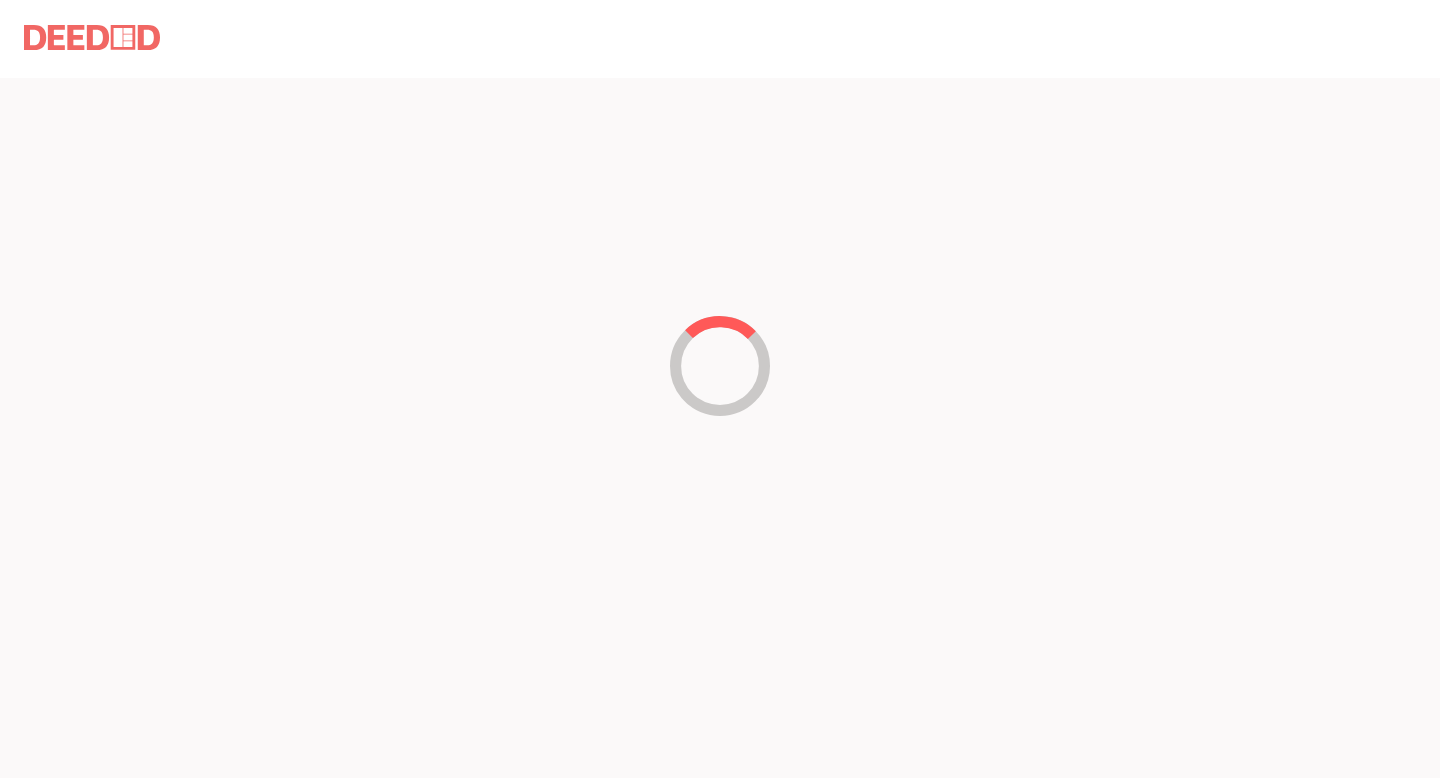 scroll, scrollTop: 0, scrollLeft: 0, axis: both 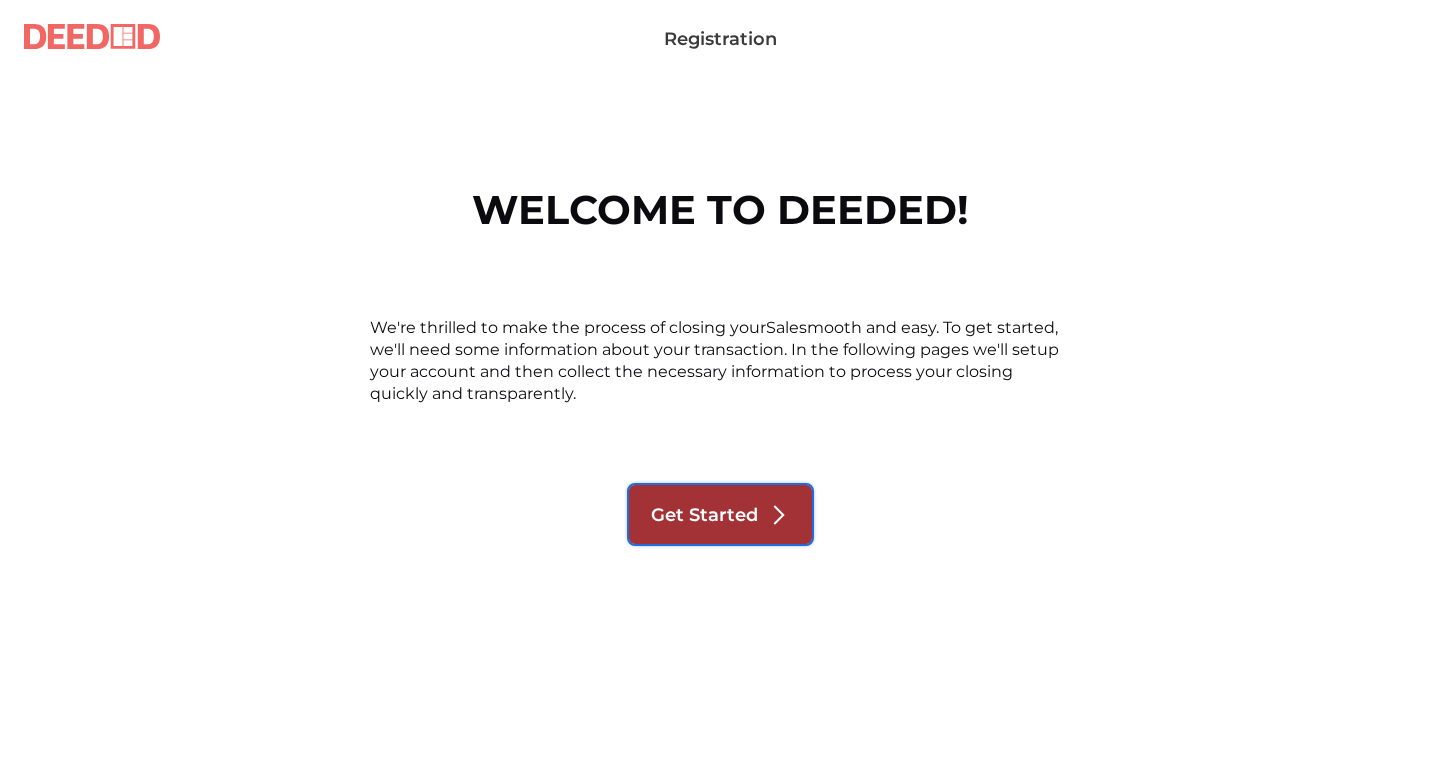 click on "Get Started" at bounding box center [704, 515] 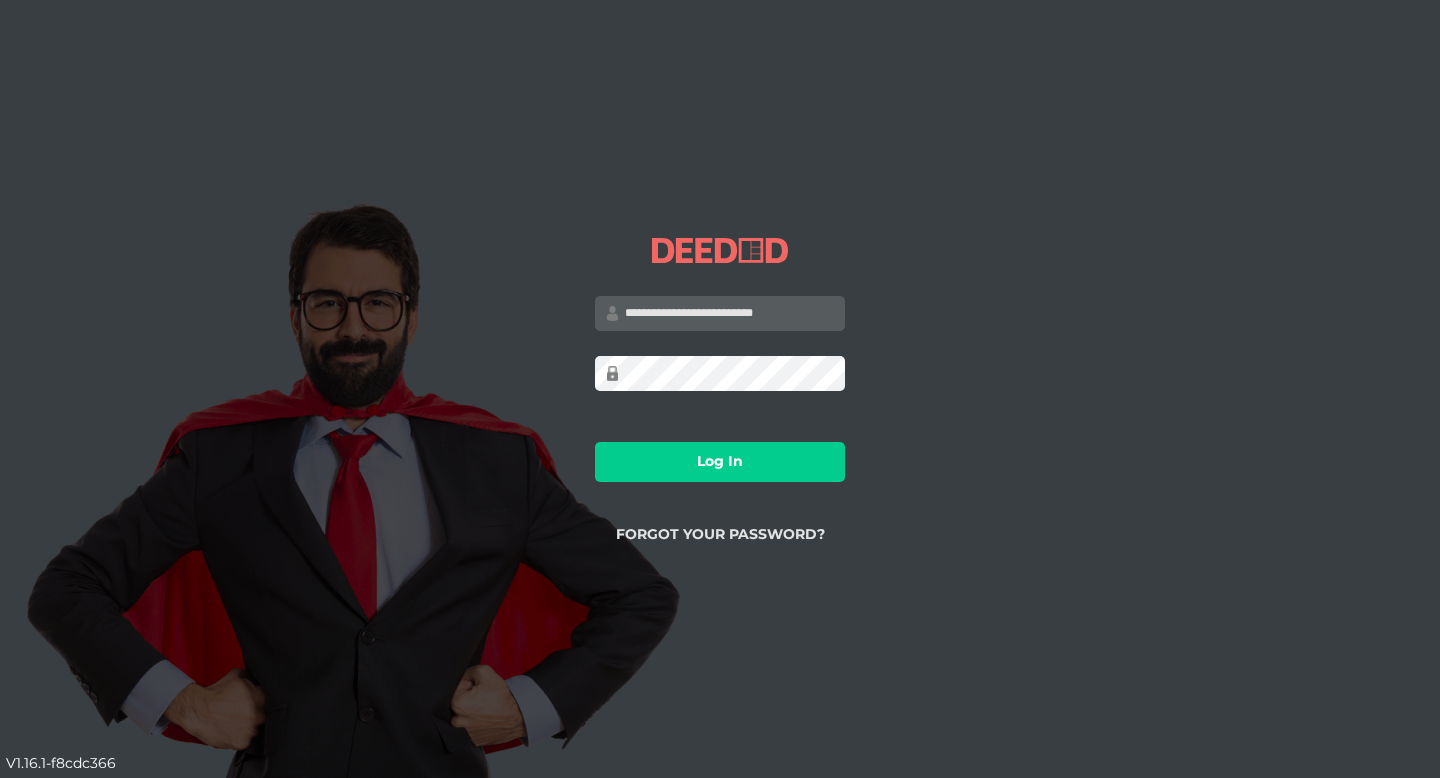 click on "**********" at bounding box center (720, 313) 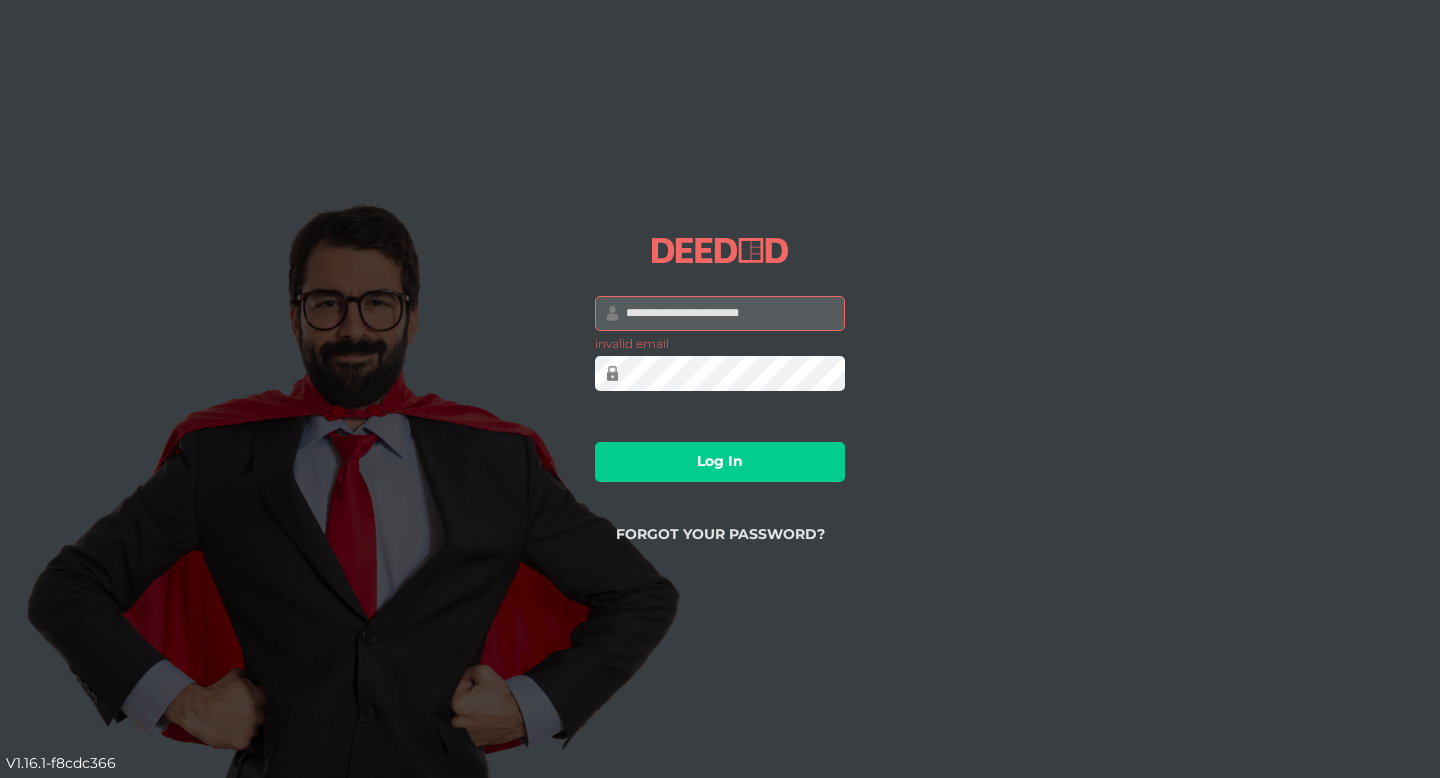 click on "**********" at bounding box center (720, 313) 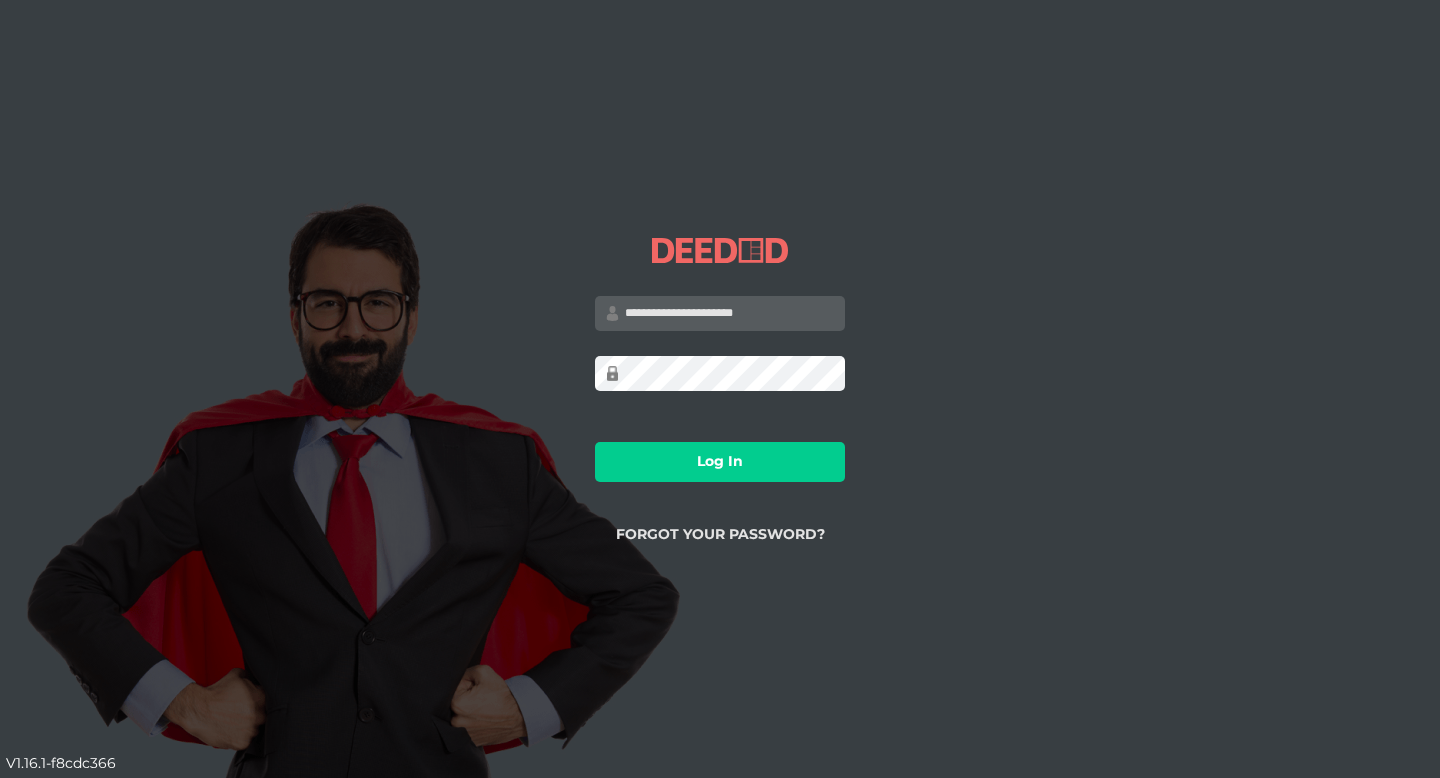 type on "**********" 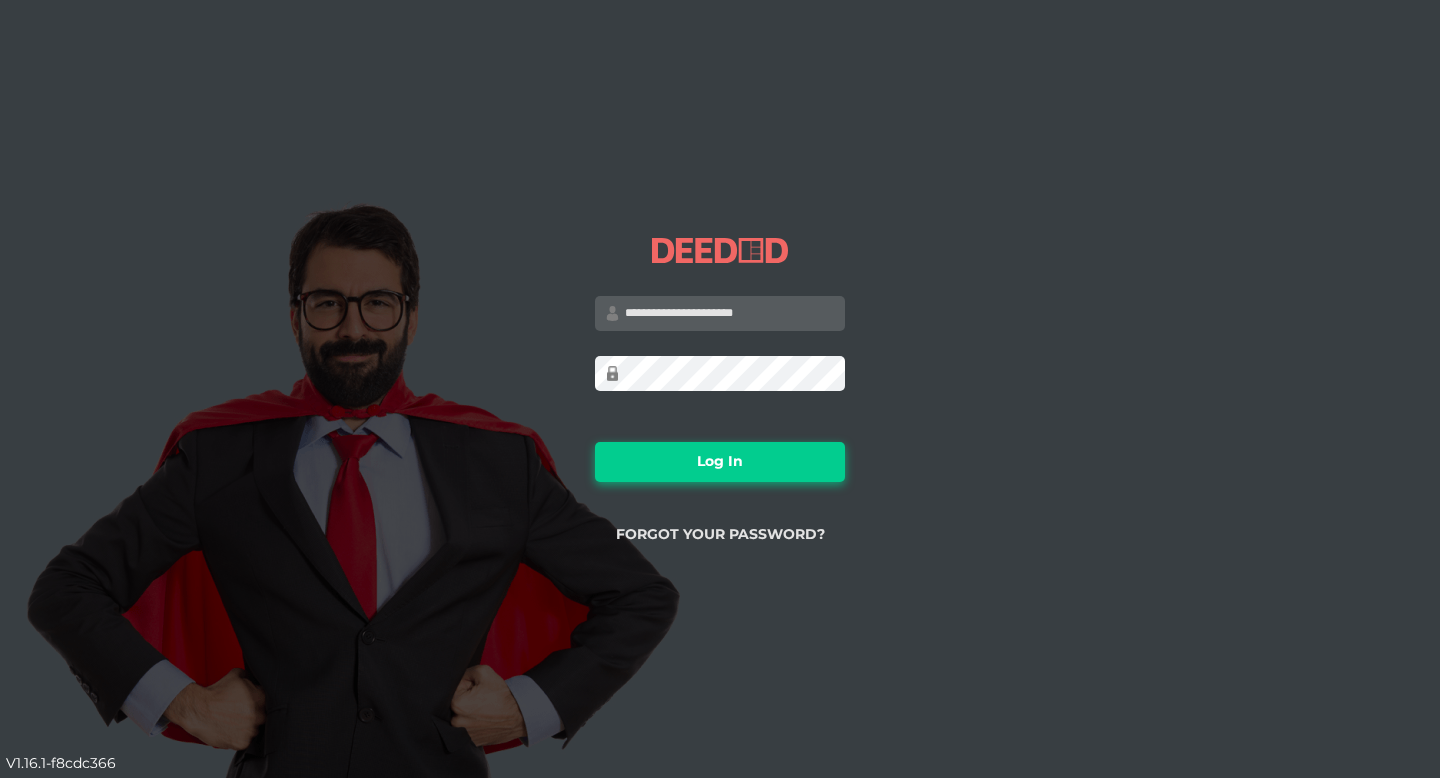 click on "Log In" at bounding box center [720, 462] 